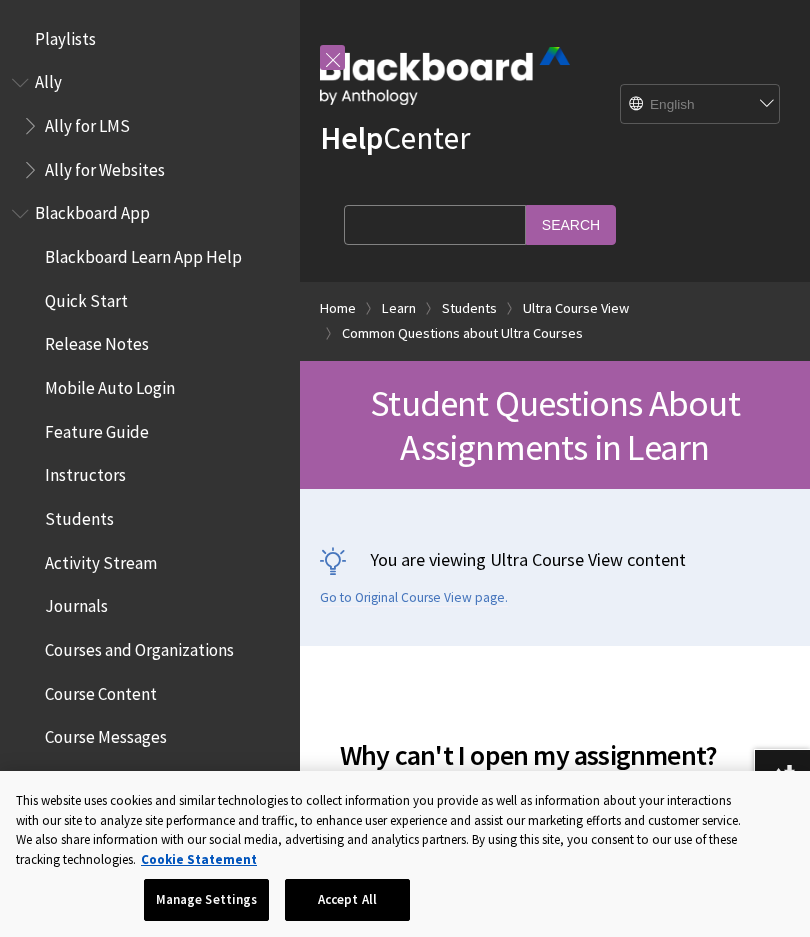 scroll, scrollTop: 0, scrollLeft: 0, axis: both 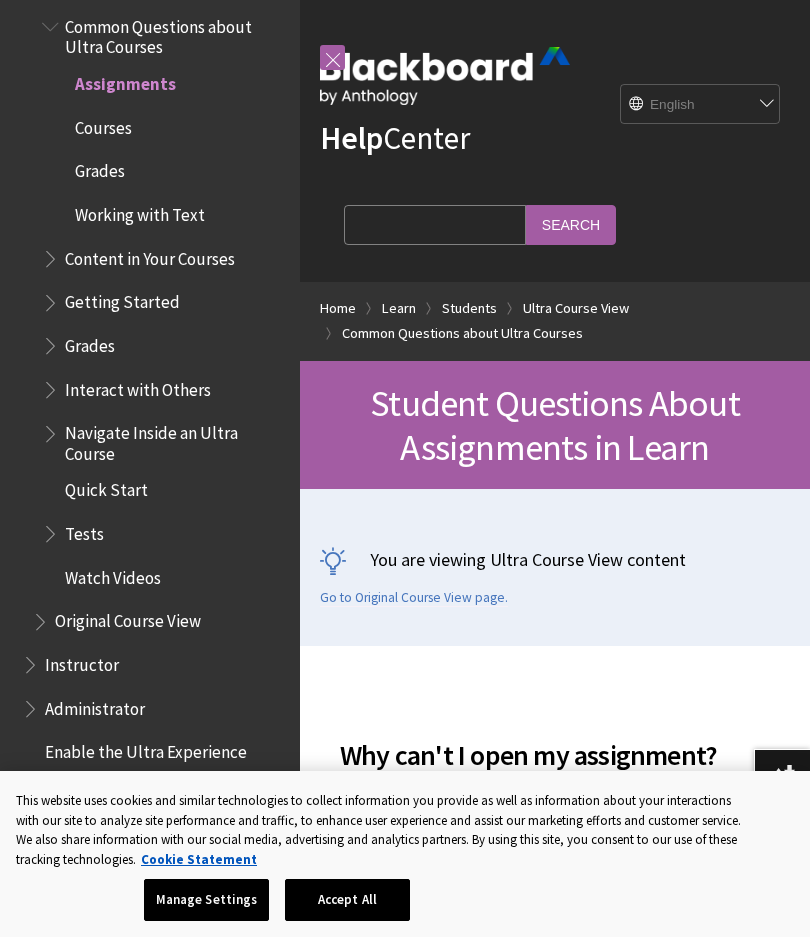 click on "Courses" at bounding box center (103, 124) 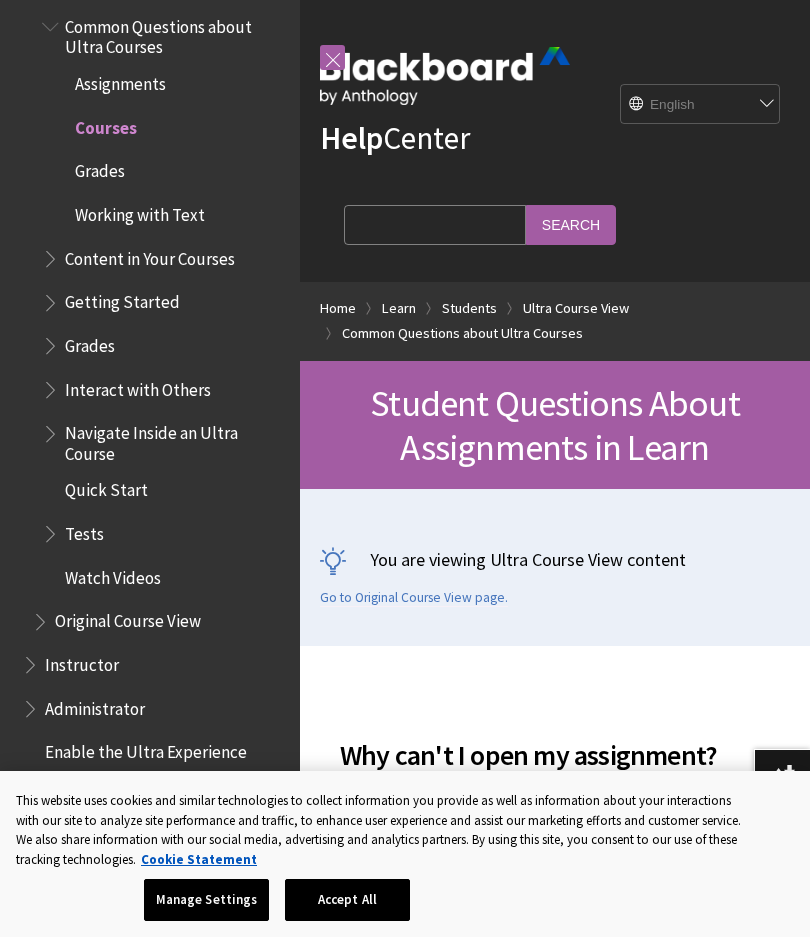 click on "Grades" at bounding box center (100, 168) 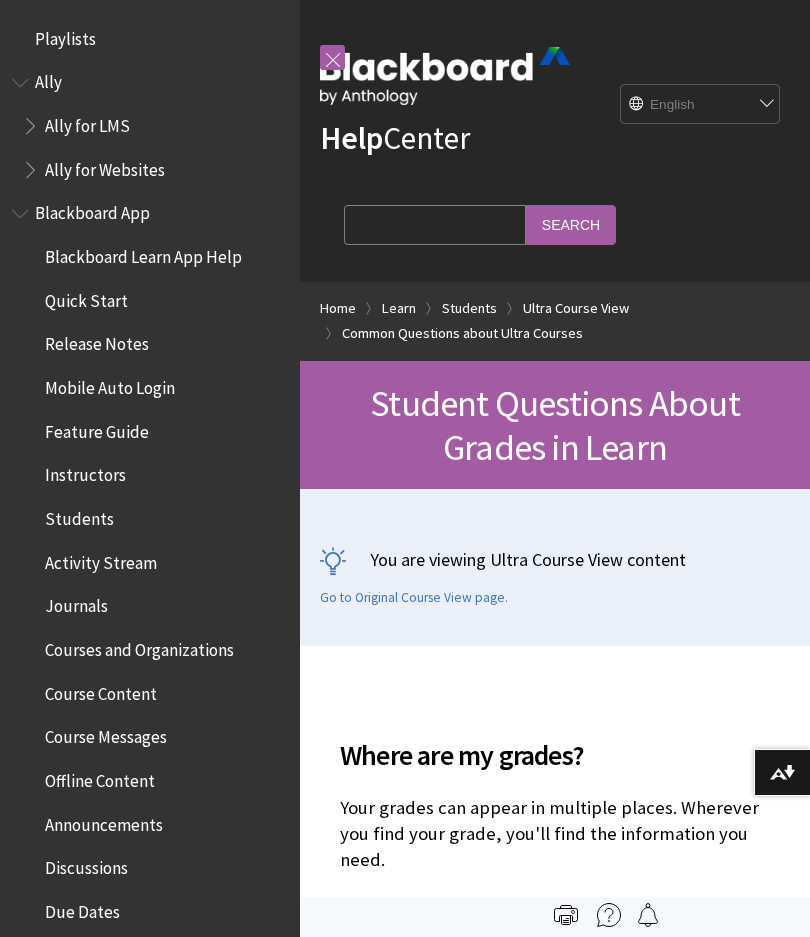 scroll, scrollTop: 0, scrollLeft: 0, axis: both 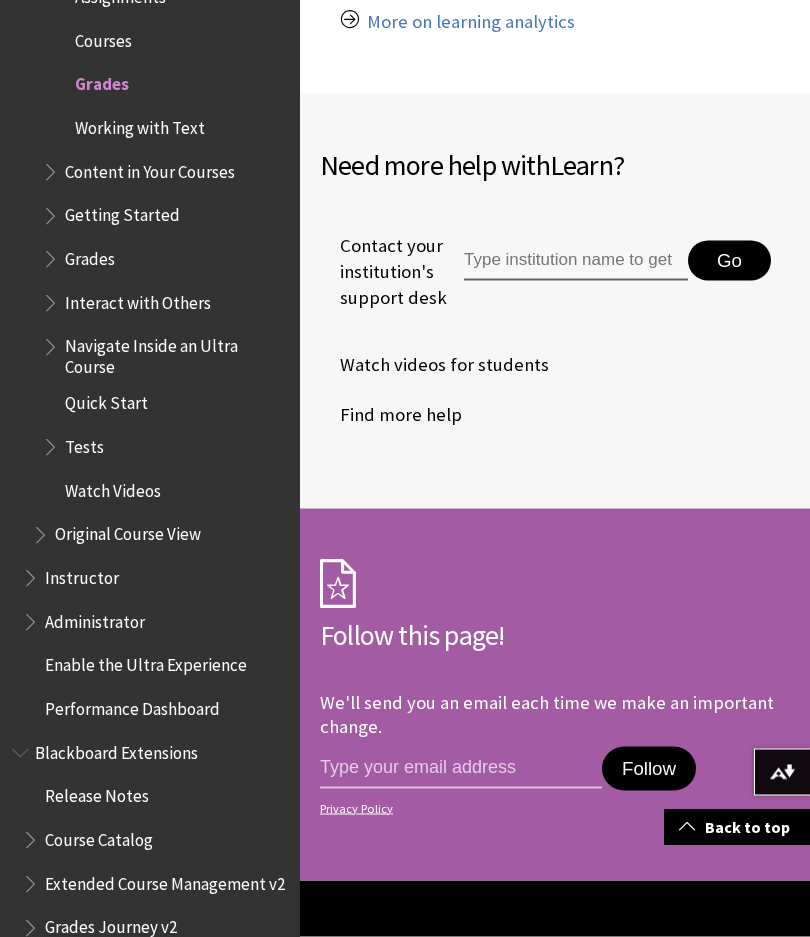 click on "Grades" at bounding box center [90, 256] 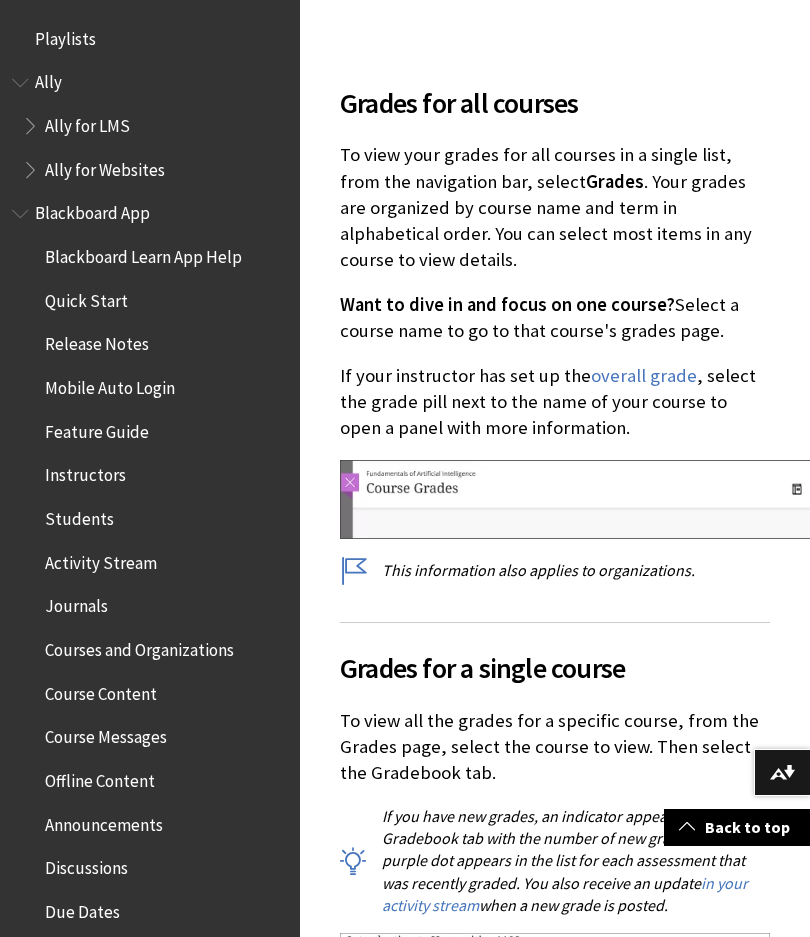 scroll, scrollTop: 588, scrollLeft: 0, axis: vertical 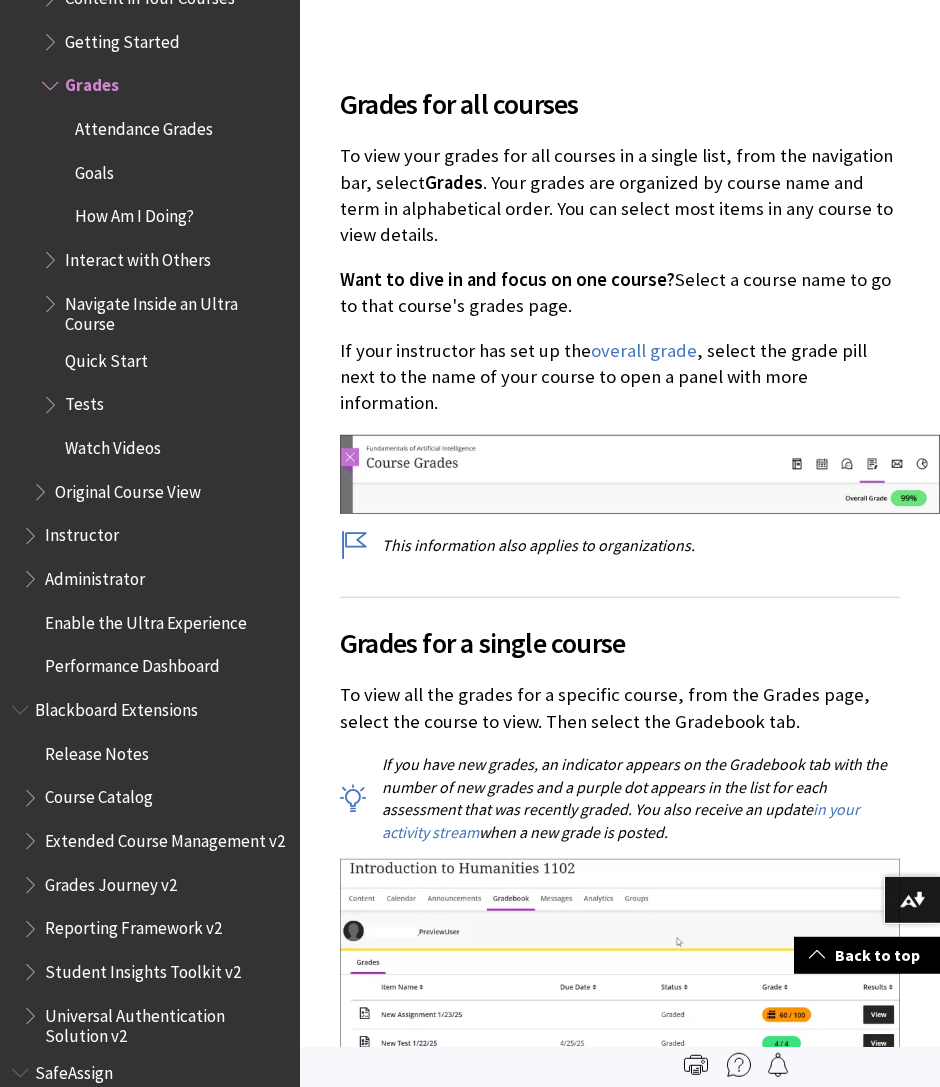 click on "overall grade" at bounding box center (644, 351) 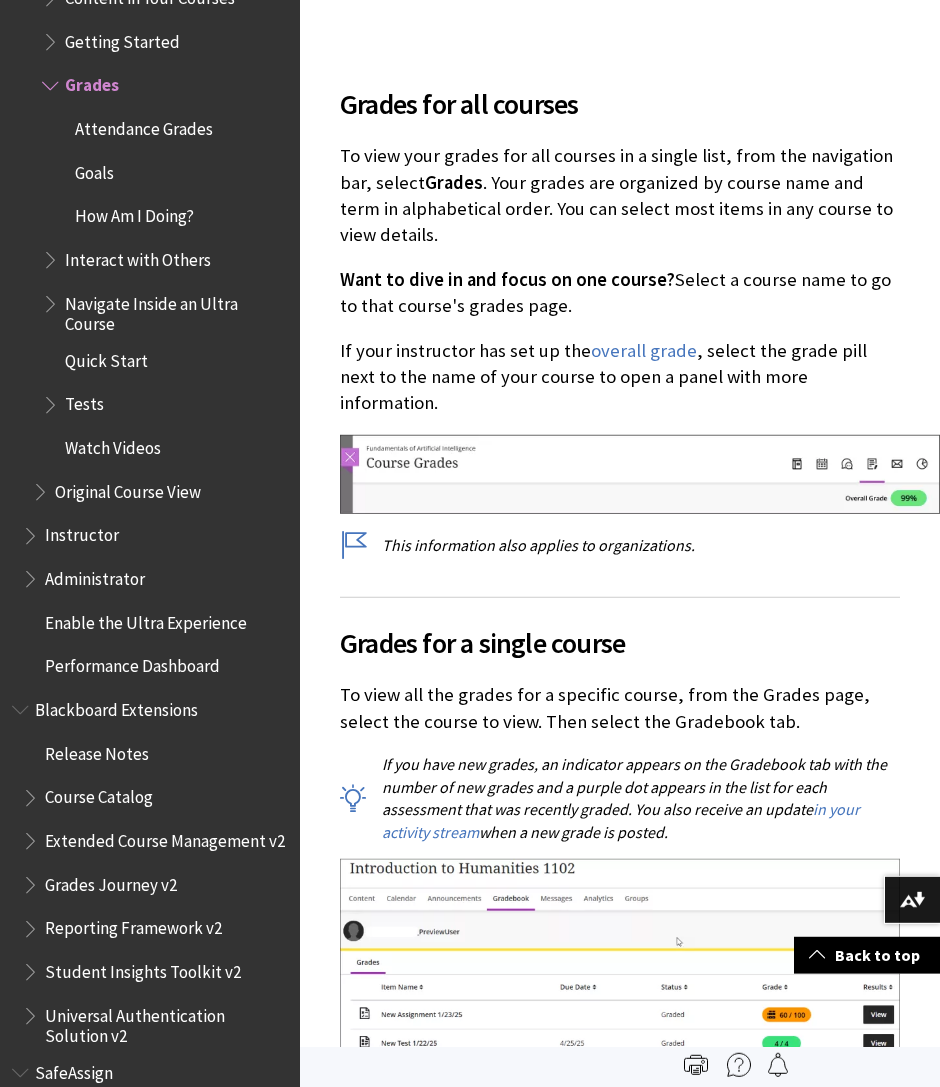 click on "overall grade" at bounding box center [644, 351] 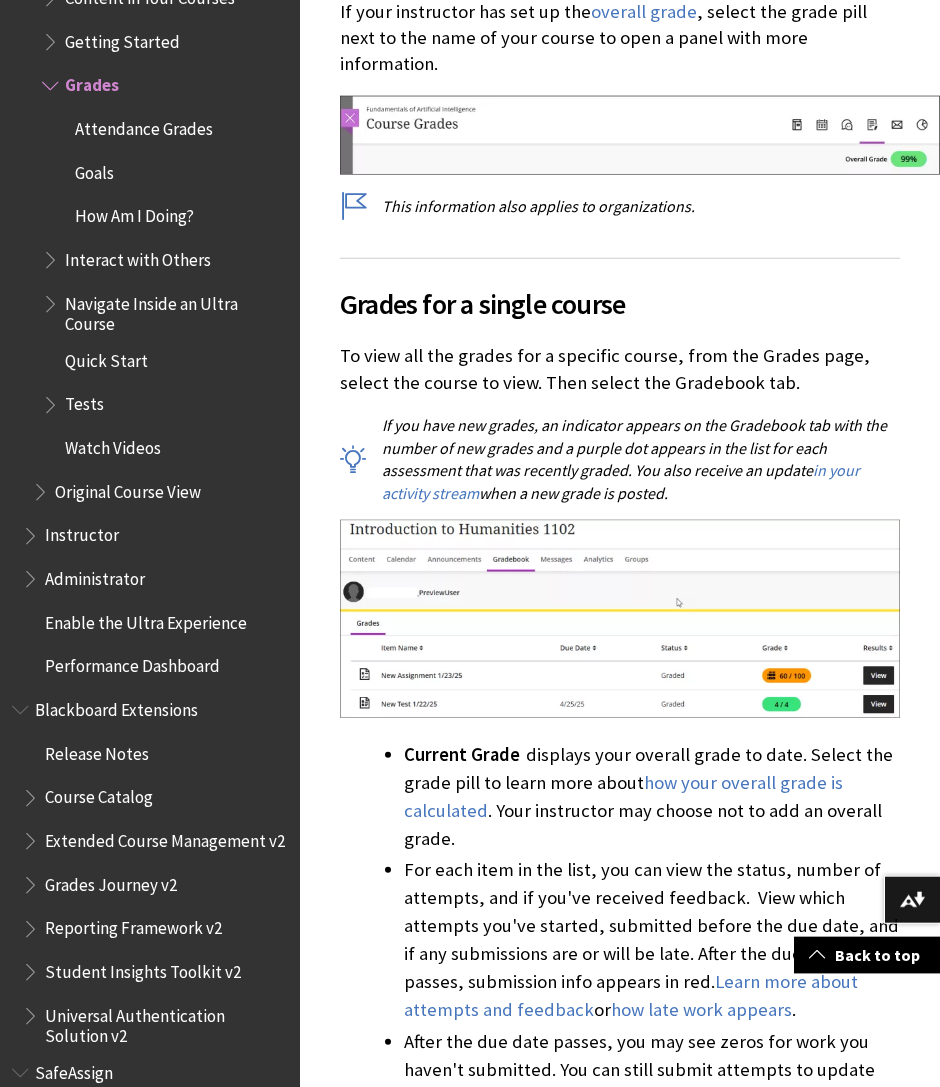 scroll, scrollTop: 928, scrollLeft: 0, axis: vertical 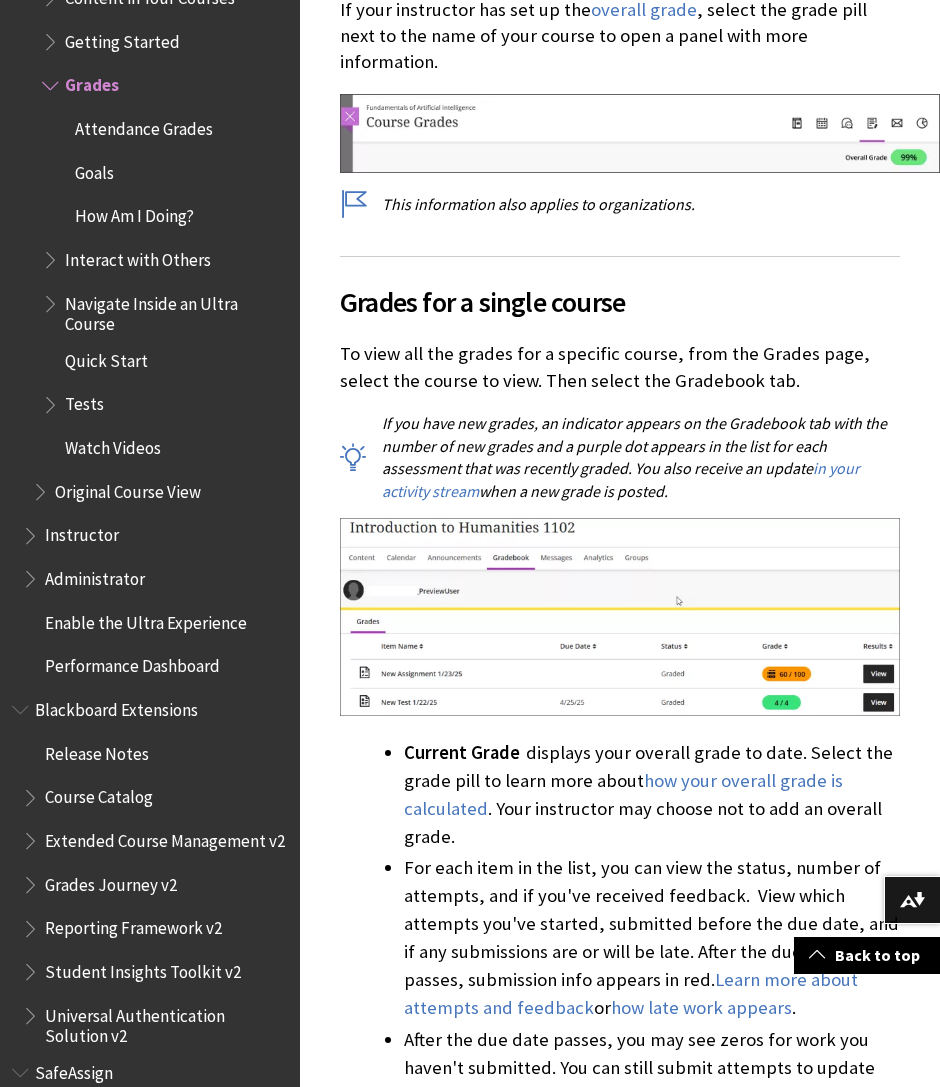 click on "how your overall grade is calculated" at bounding box center (623, 795) 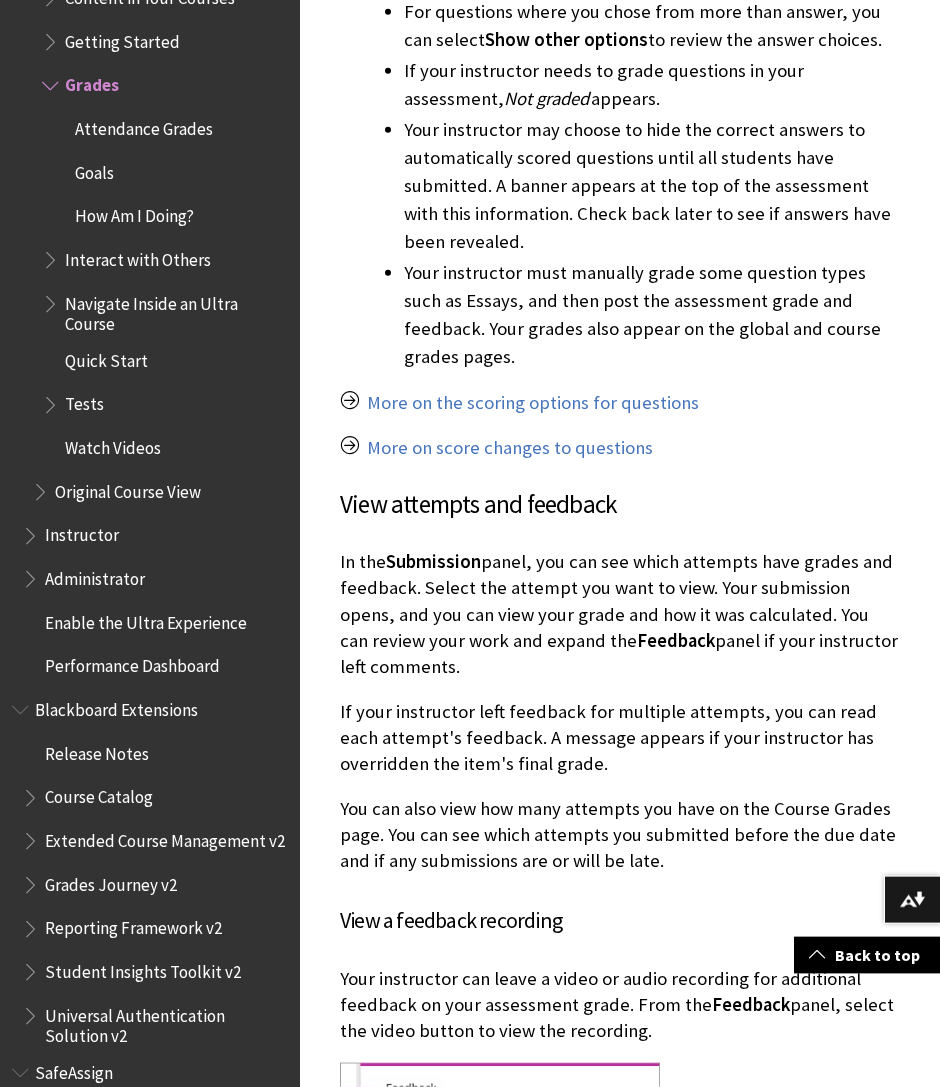 scroll, scrollTop: 2468, scrollLeft: 0, axis: vertical 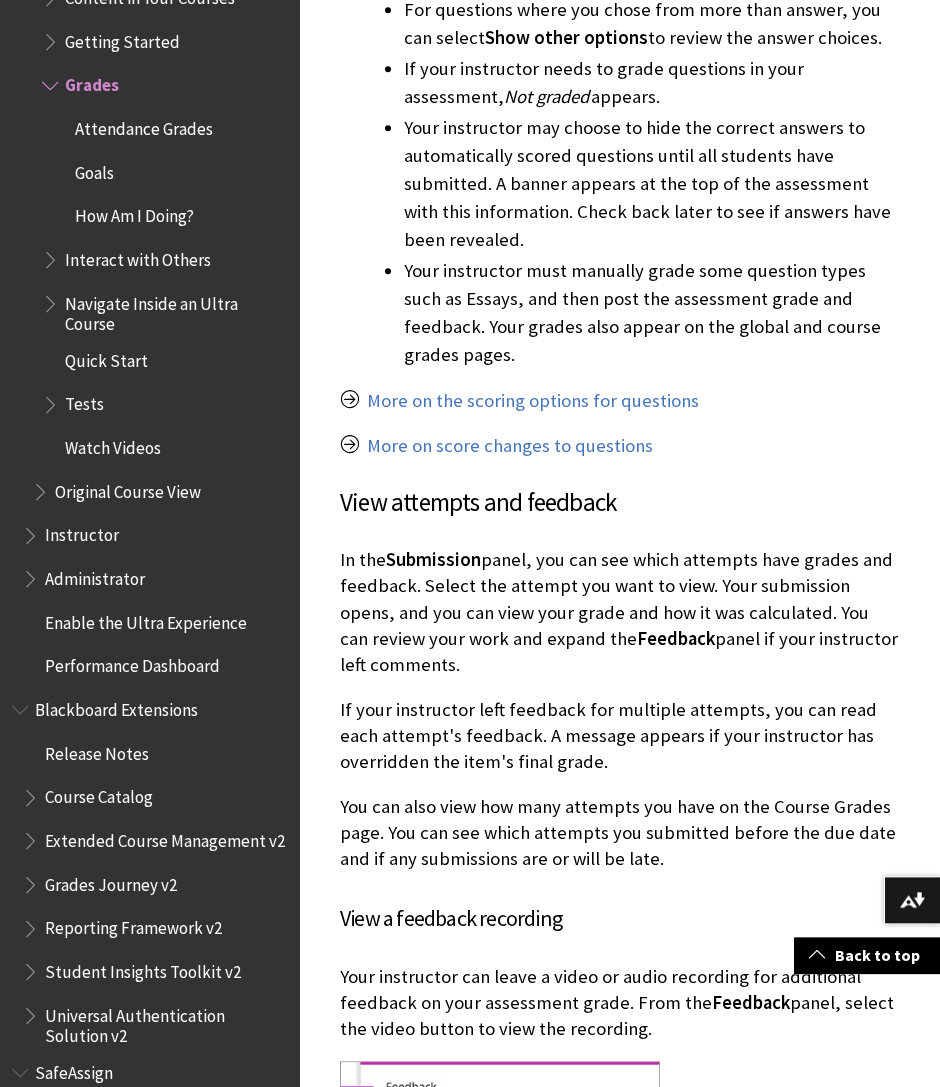 click on "More on score changes to questions" at bounding box center [510, 446] 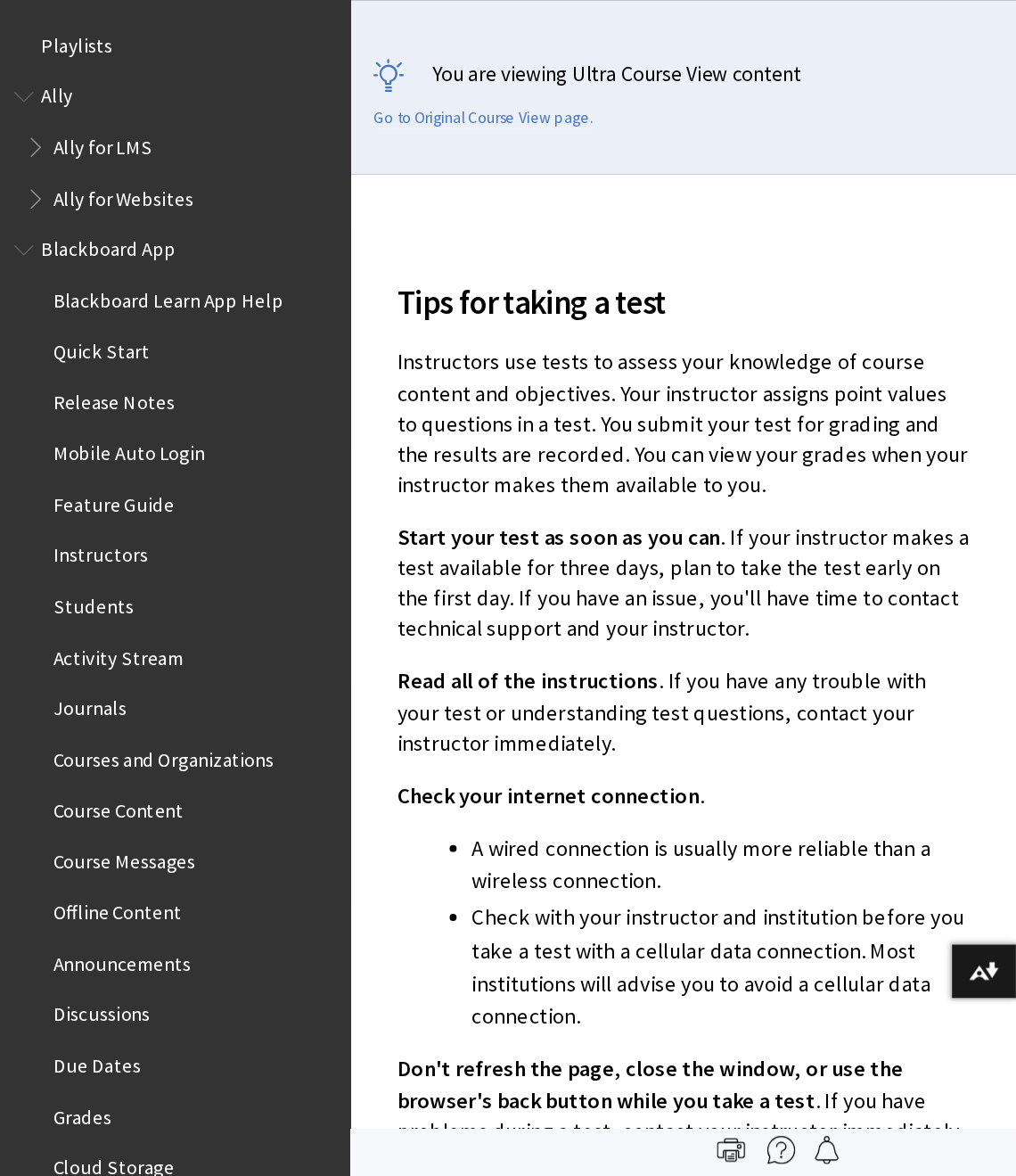 scroll, scrollTop: 505, scrollLeft: 0, axis: vertical 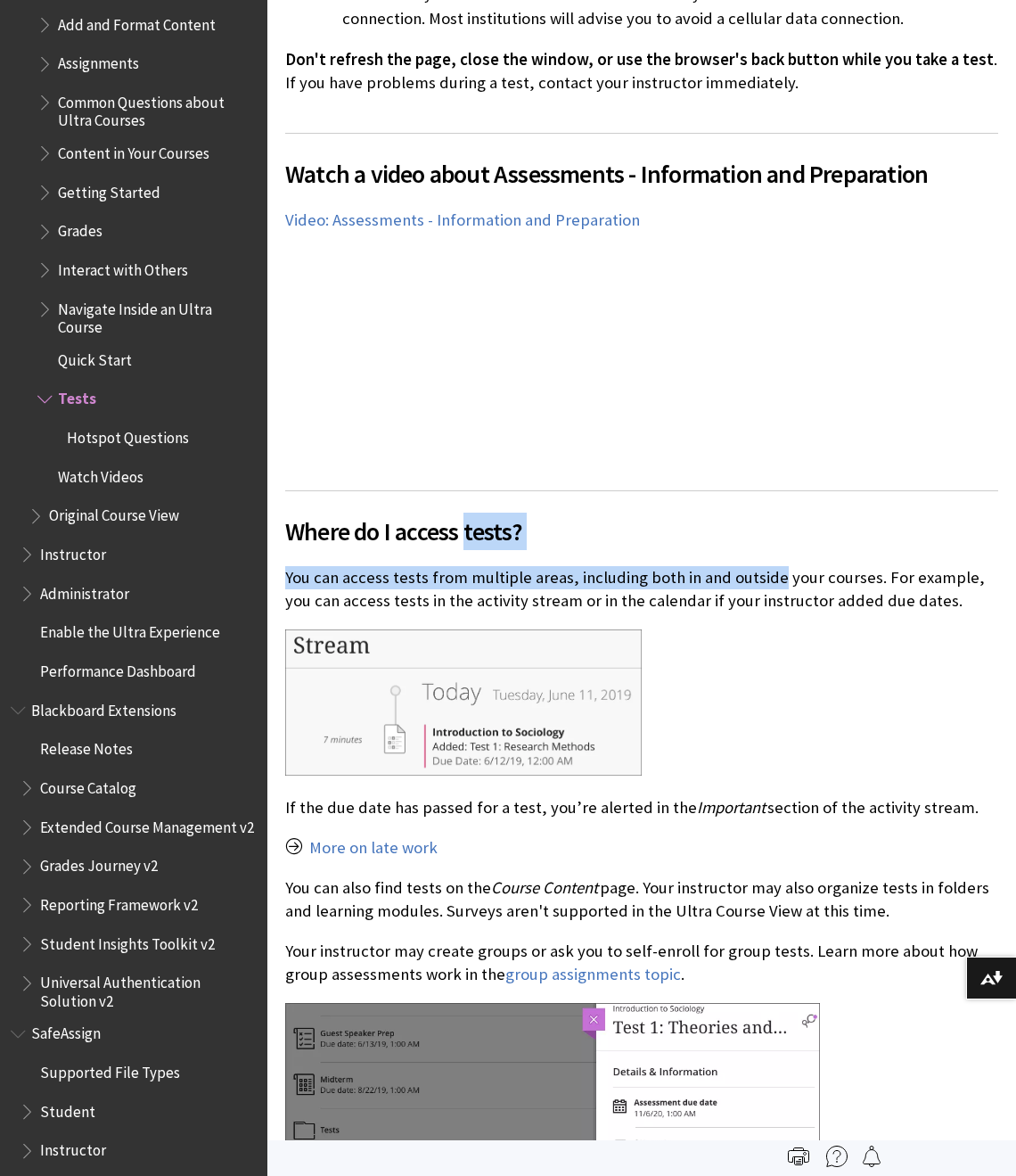 click on "Where do I access tests? You can access tests from multiple areas, including both in and outside your courses. For example, you can access tests in the activity stream or in the calendar if your instructor added due dates.
If the due date has passed for a test, you’re alerted in the  Important  section of the activity stream. More on late work You can also find tests on the  Course Content  page. Your instructor may also organize tests in folders and learning modules. Surveys aren't supported in the Ultra Course View at this time. Your instructor may create groups or ask you to self-enroll for group tests. Learn more about how group assessments work in the  group assignments topic .
Details & Information" at bounding box center [642, 3152] 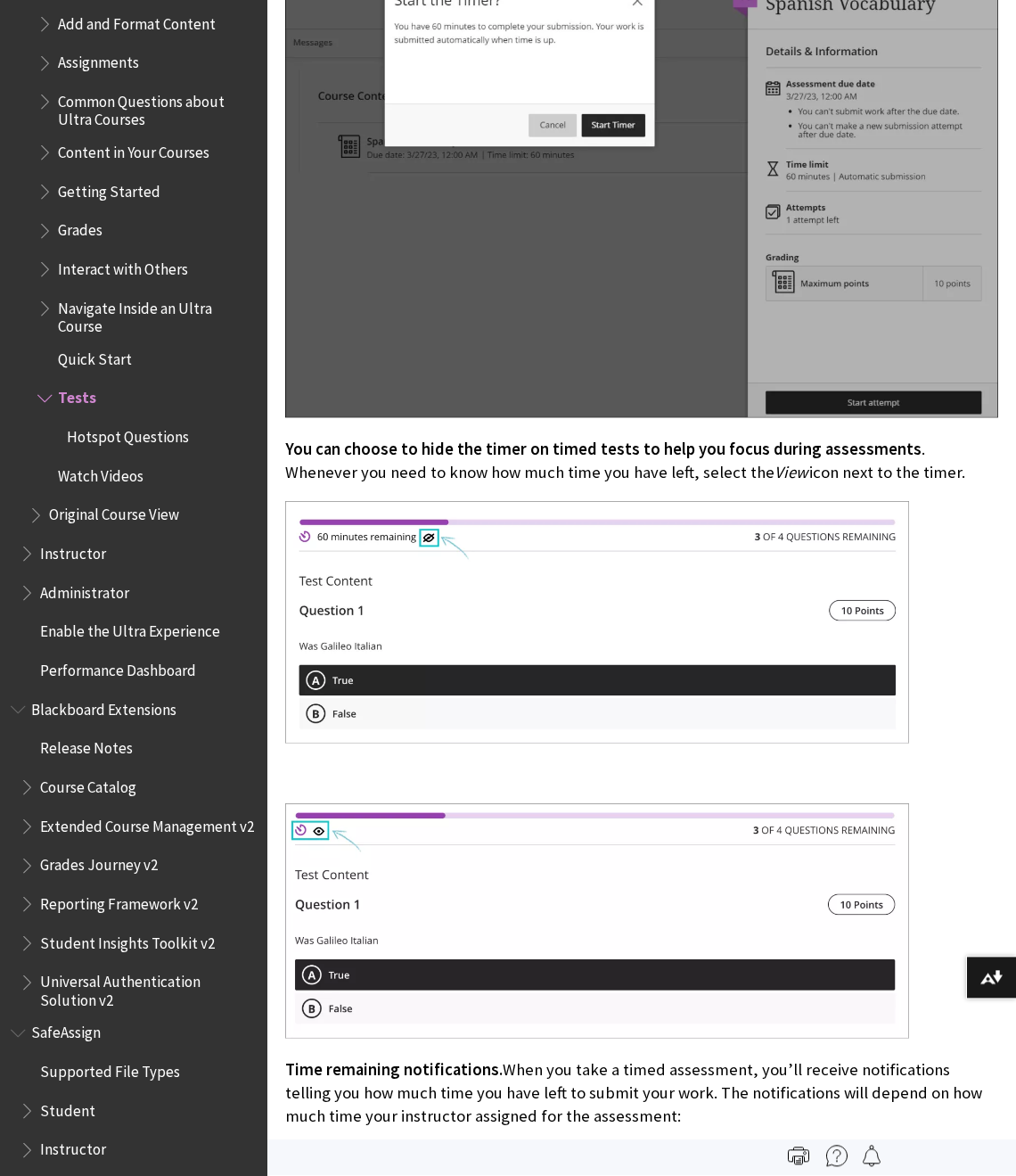 scroll, scrollTop: 3936, scrollLeft: 0, axis: vertical 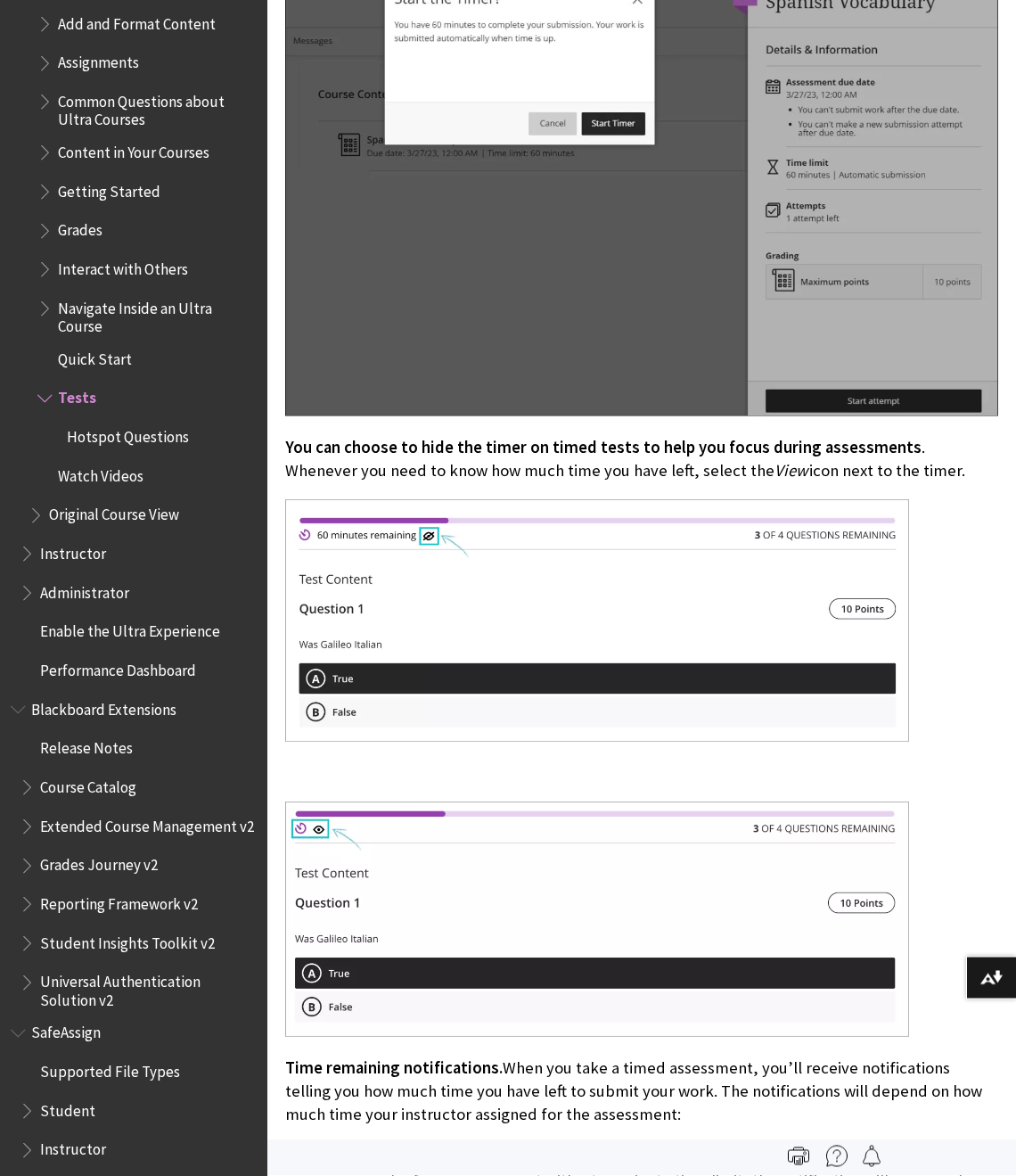 click on "Grades Journey v2" at bounding box center (99, 863) 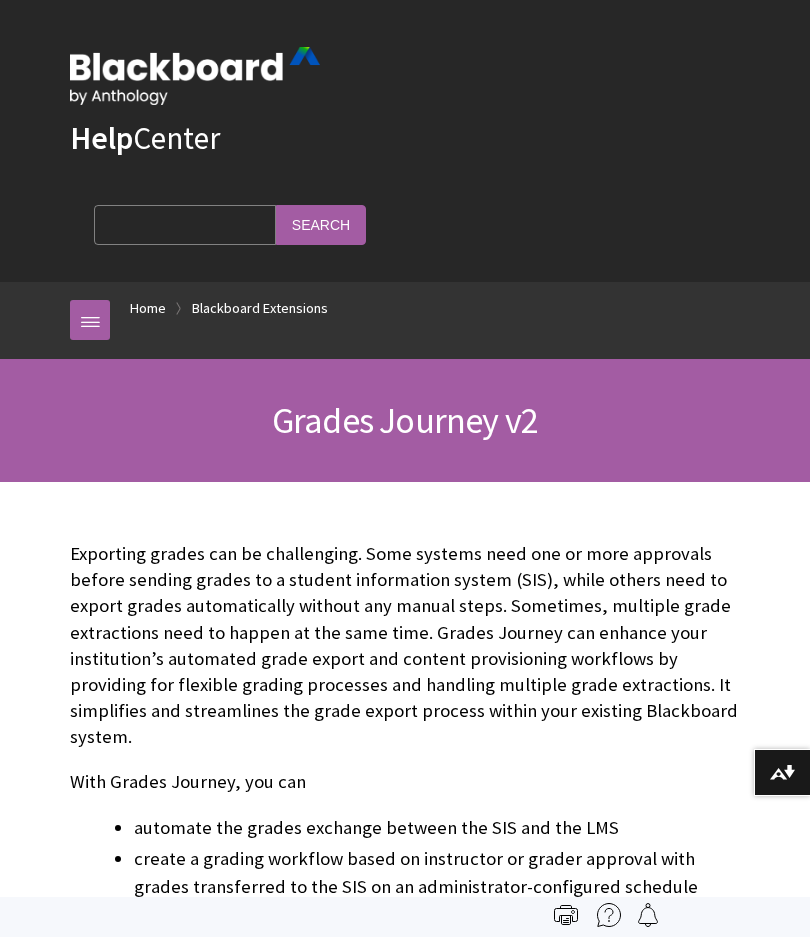 scroll, scrollTop: 0, scrollLeft: 0, axis: both 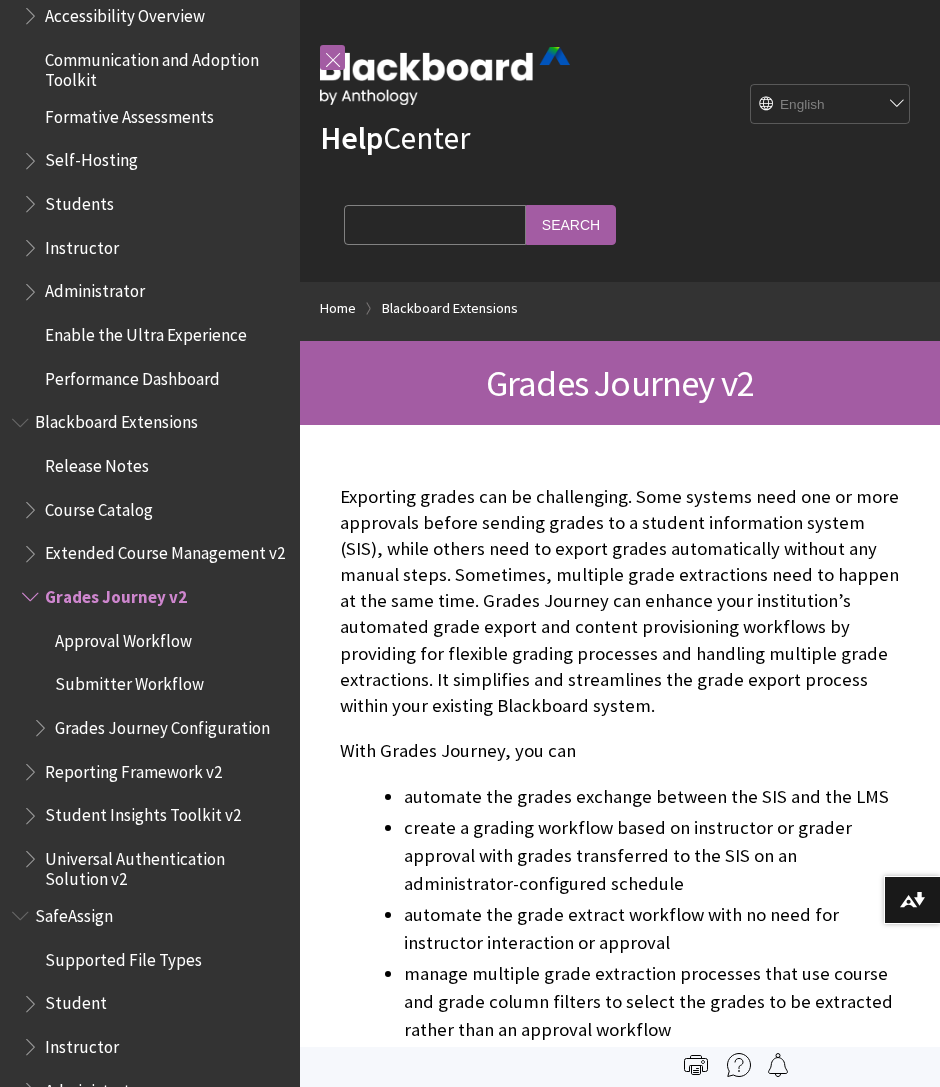 click on "Instructor" at bounding box center (82, 244) 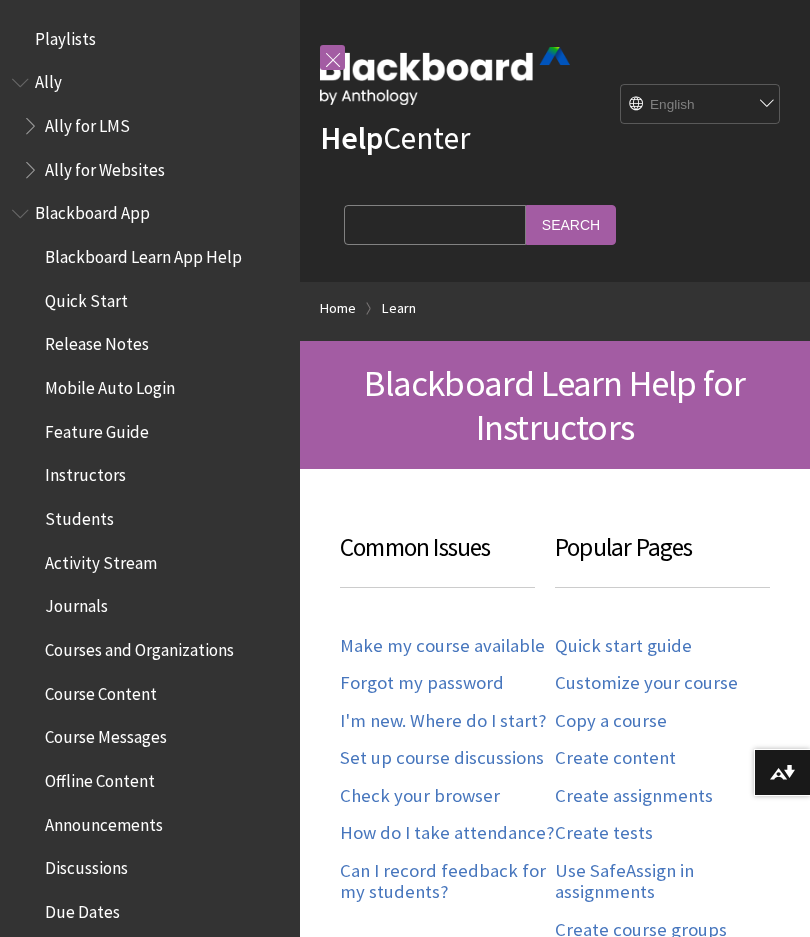 scroll, scrollTop: 0, scrollLeft: 0, axis: both 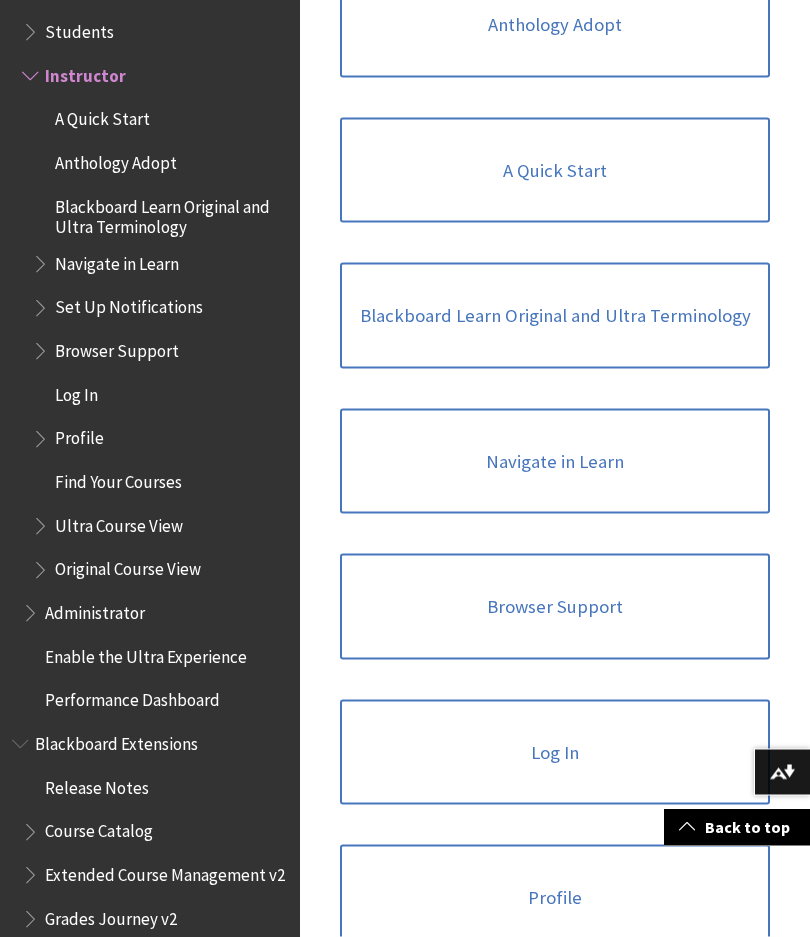 click on "Find Your Courses" at bounding box center [118, 479] 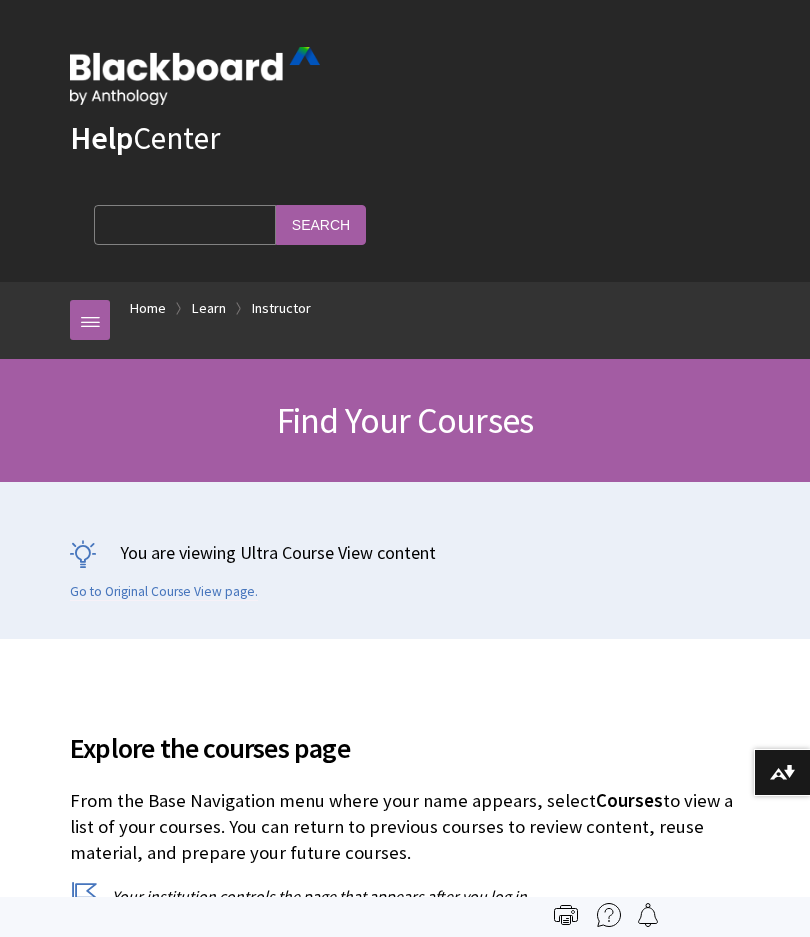 scroll, scrollTop: 0, scrollLeft: 0, axis: both 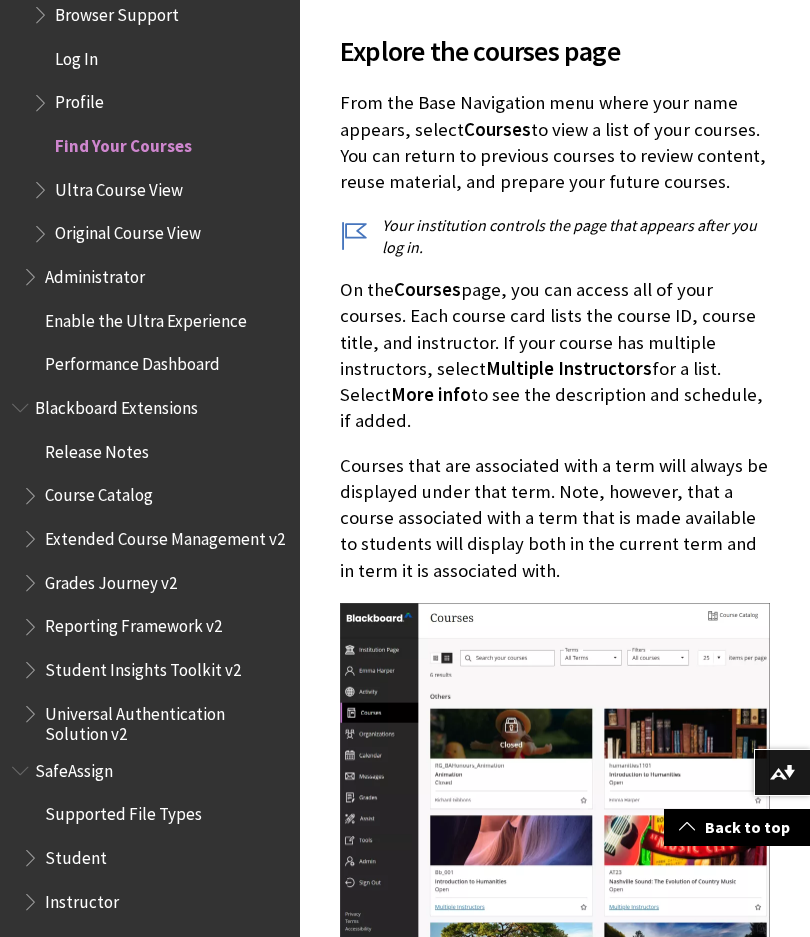 click on "A Quick Start Anthology Adopt Blackboard Learn Original and Ultra Terminology Navigate in Learn Set Up Notifications Browser Support Log In Profile Find Your Courses Ultra Course View Original Course View" at bounding box center [155, 9] 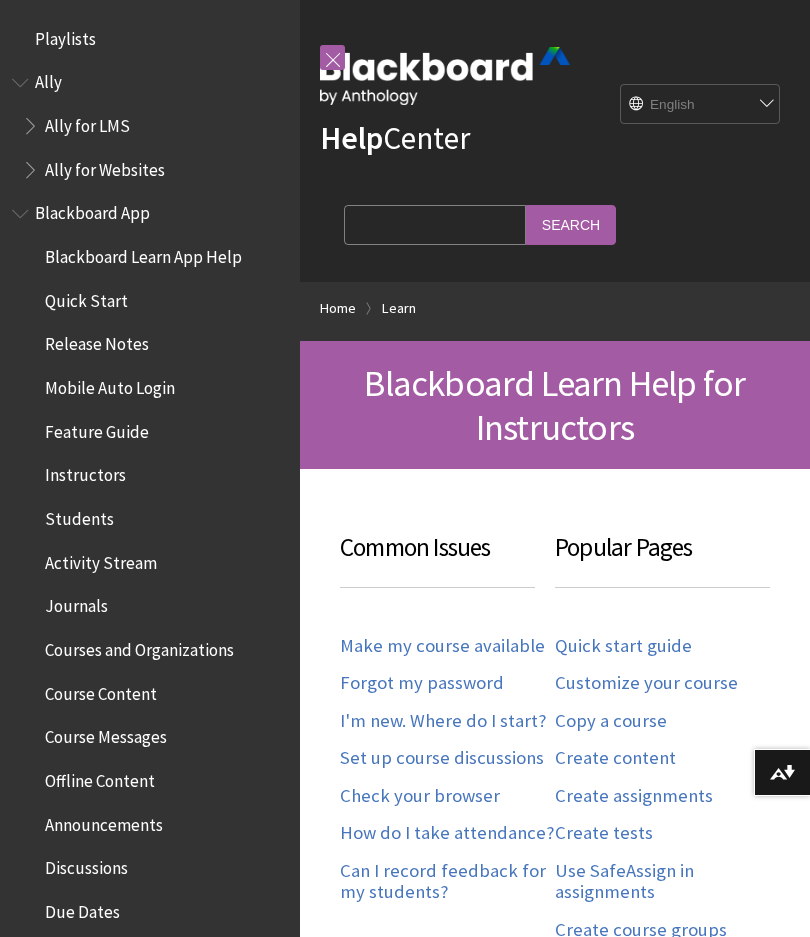 scroll, scrollTop: 0, scrollLeft: 0, axis: both 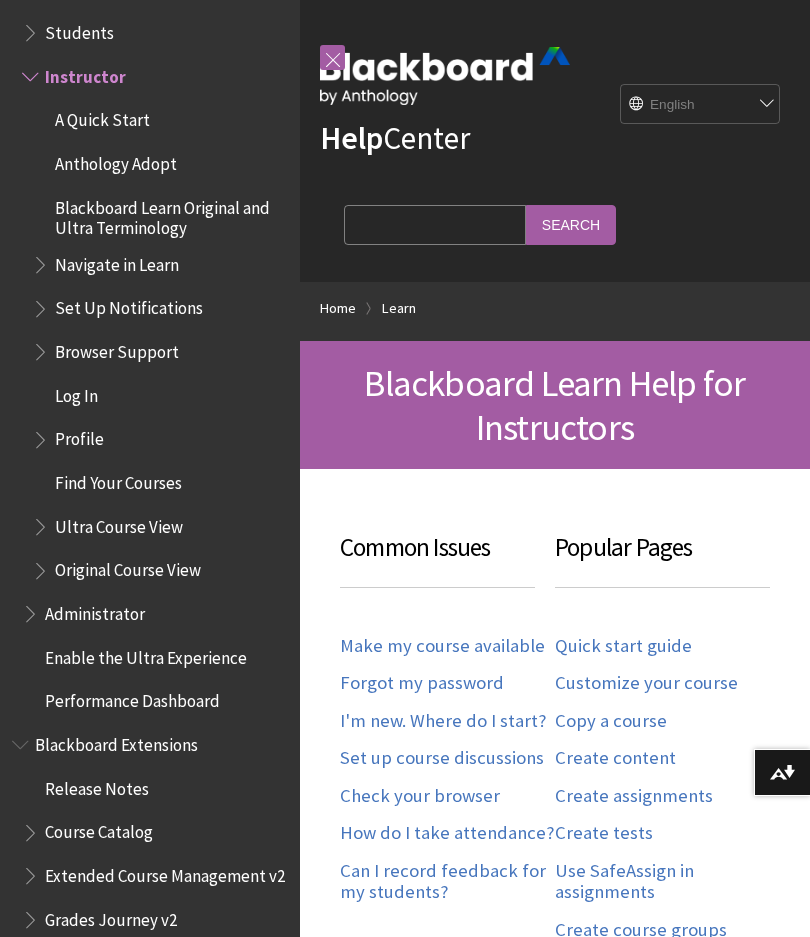 click on "Log In" at bounding box center [76, 392] 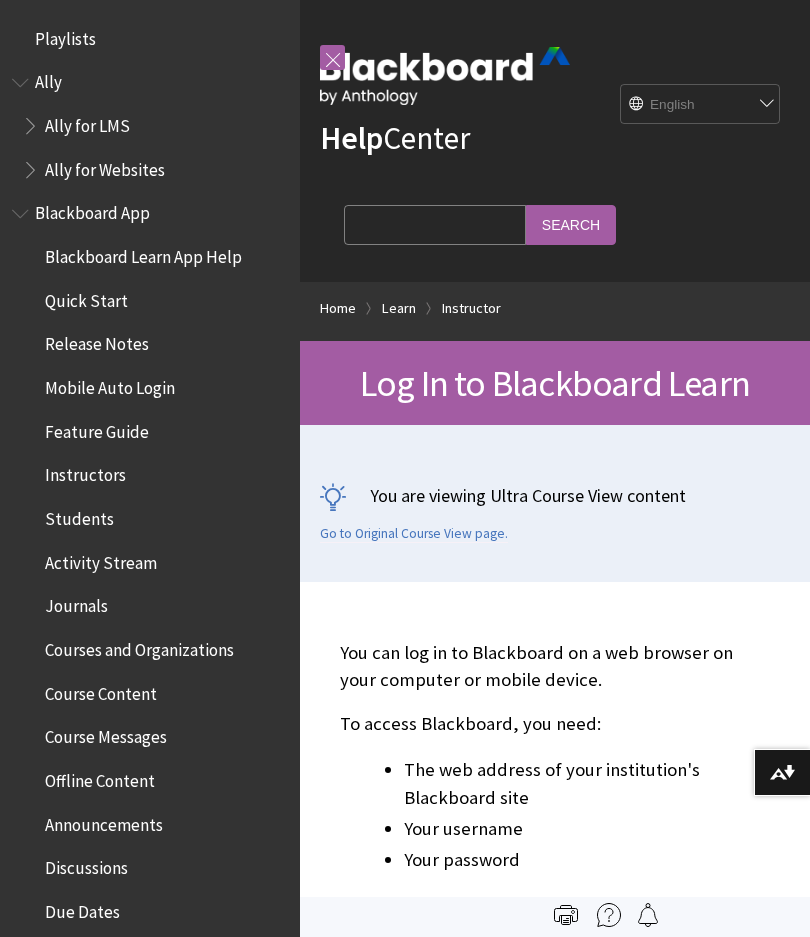 scroll, scrollTop: 0, scrollLeft: 0, axis: both 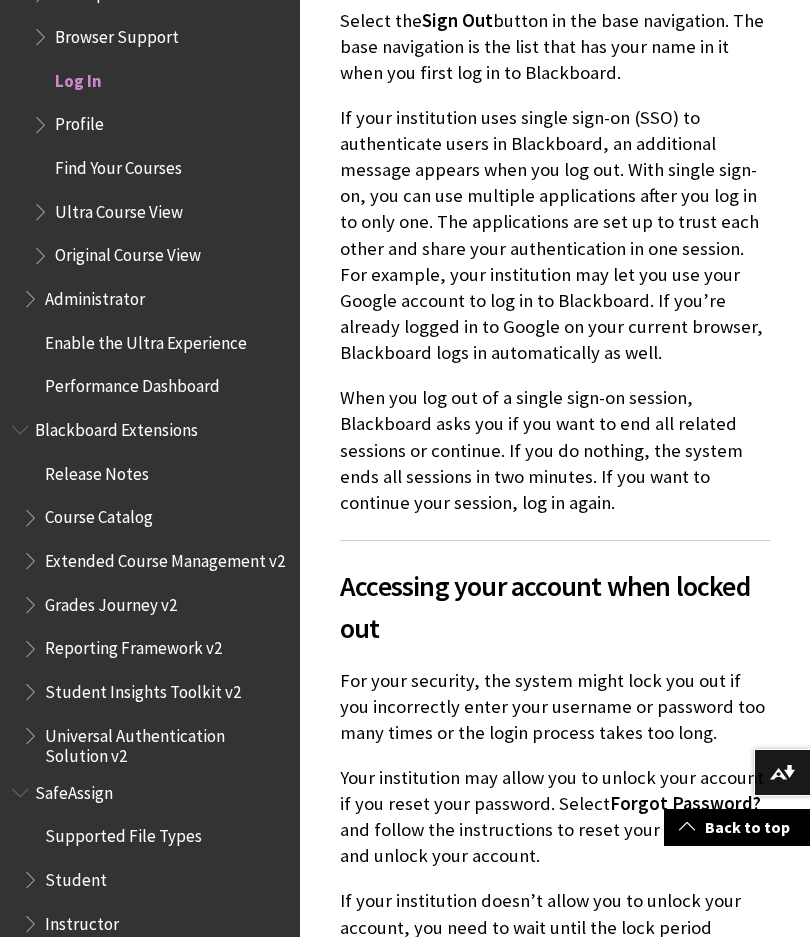 click on "Performance Dashboard" at bounding box center (155, 387) 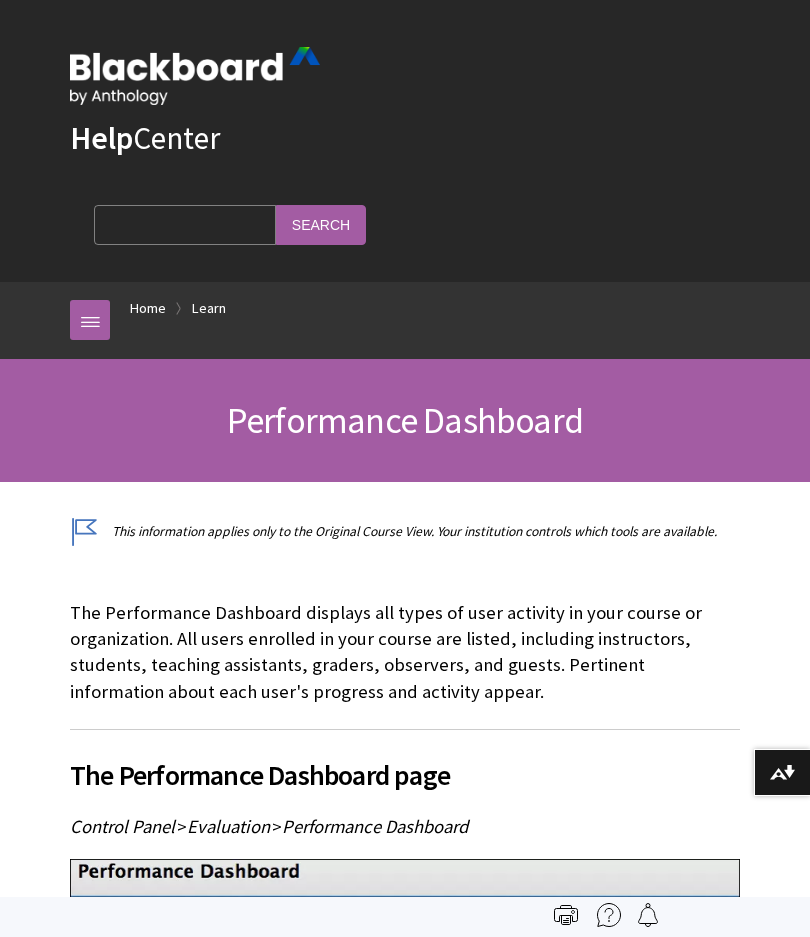scroll, scrollTop: 0, scrollLeft: 0, axis: both 